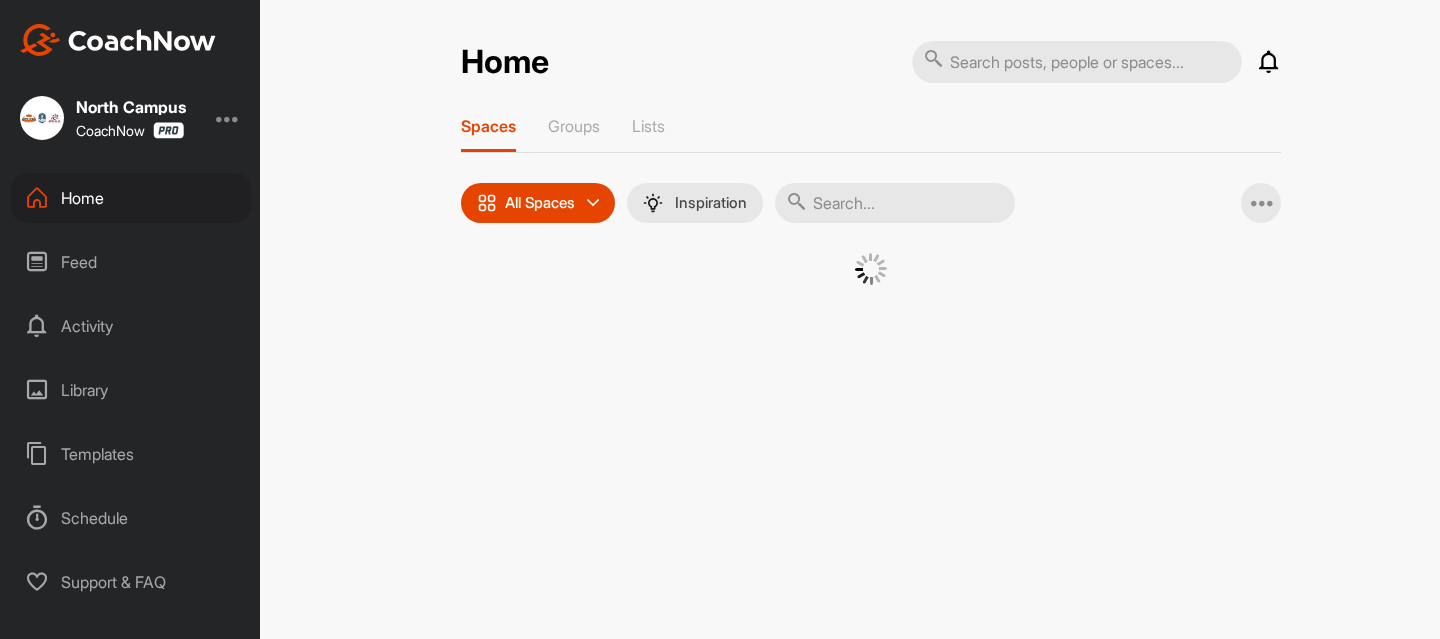 scroll, scrollTop: 0, scrollLeft: 0, axis: both 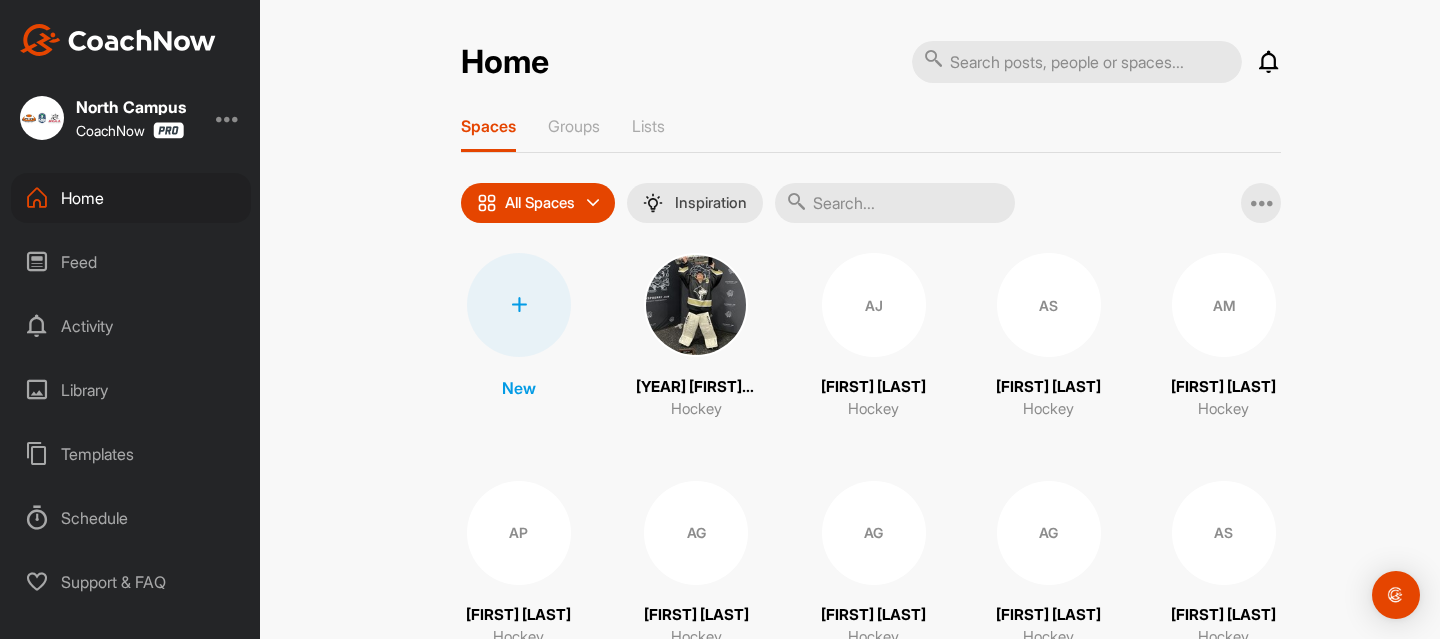 click on "Feed" at bounding box center [131, 262] 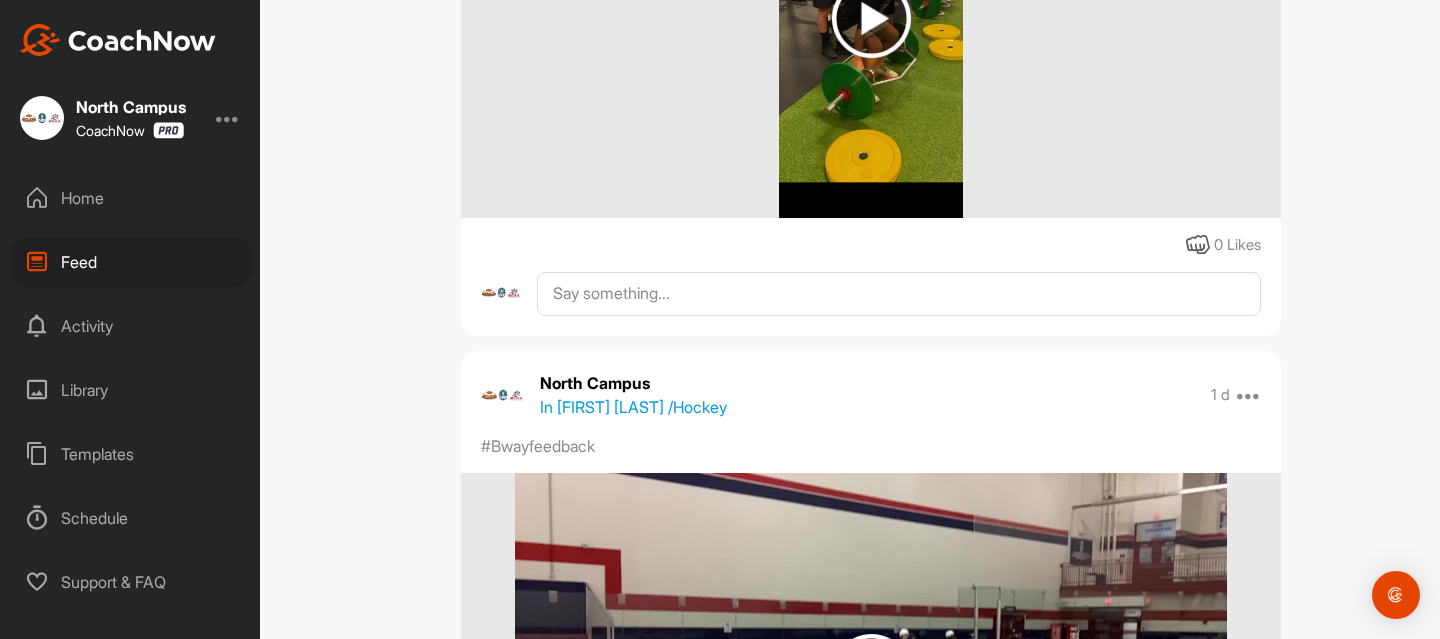 scroll, scrollTop: 735, scrollLeft: 0, axis: vertical 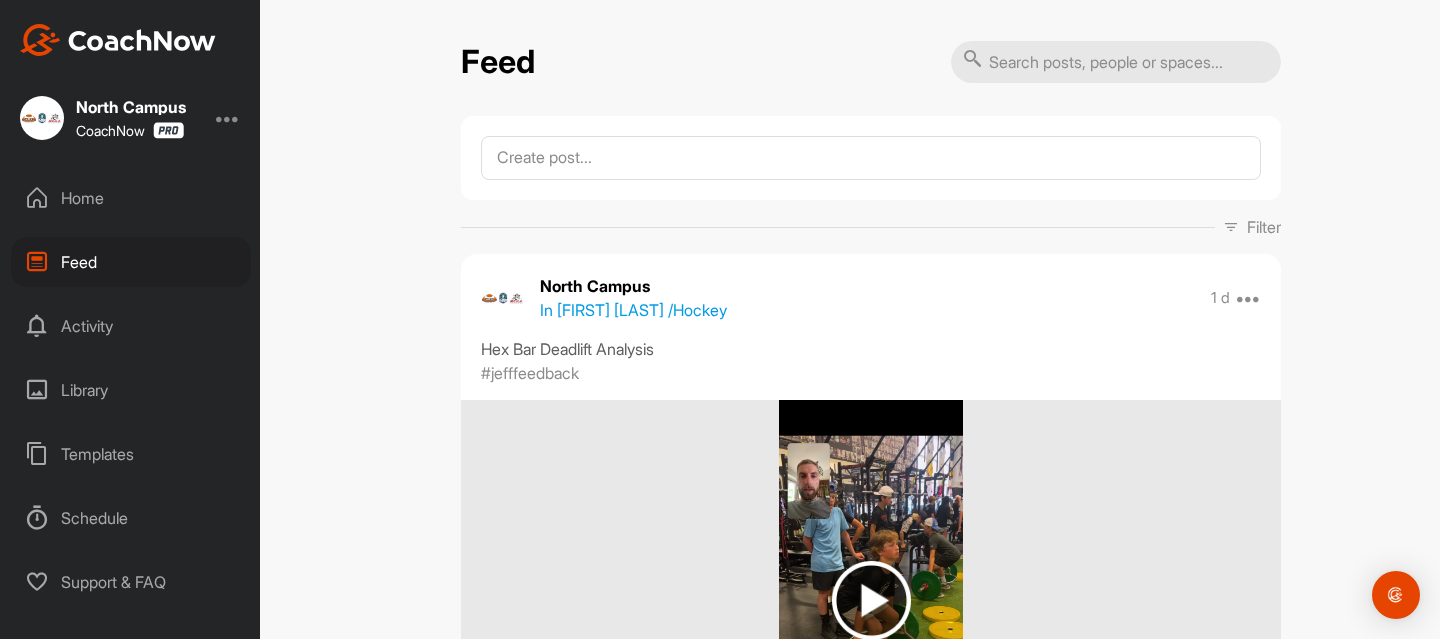 click on "Home" at bounding box center [131, 198] 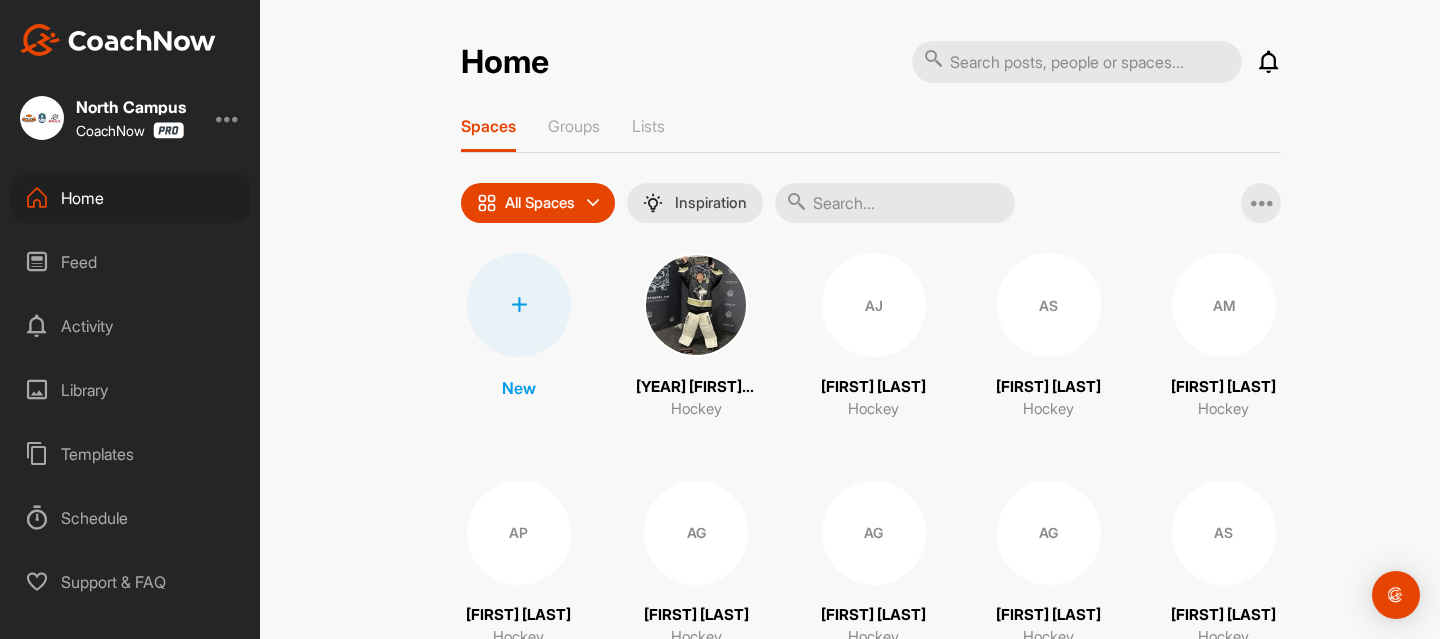 click at bounding box center [895, 203] 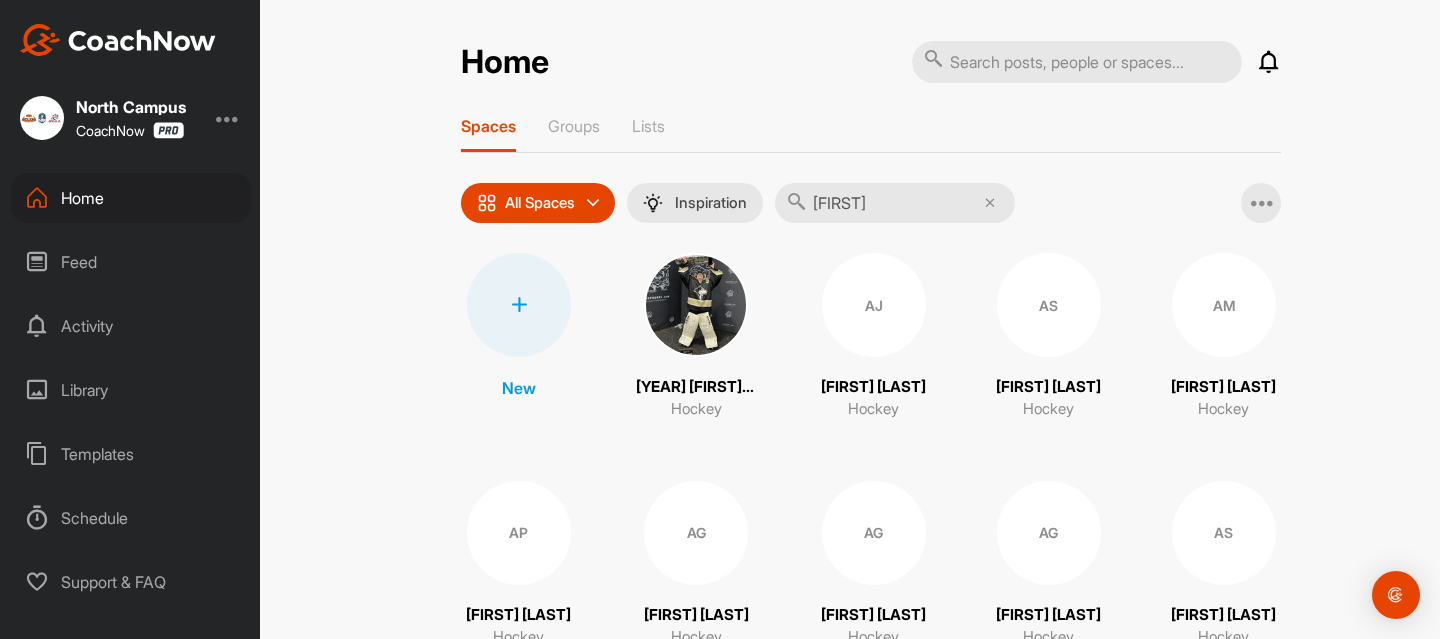 type on "mila" 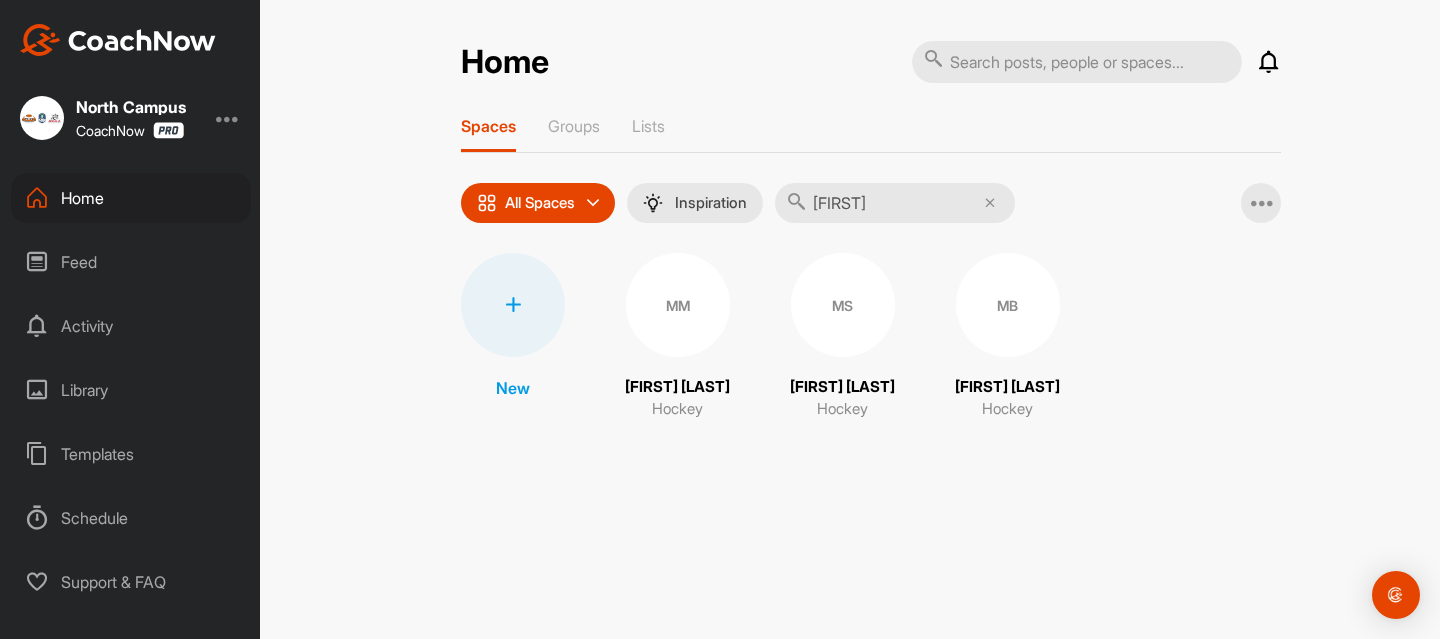 click on "MS" at bounding box center [843, 305] 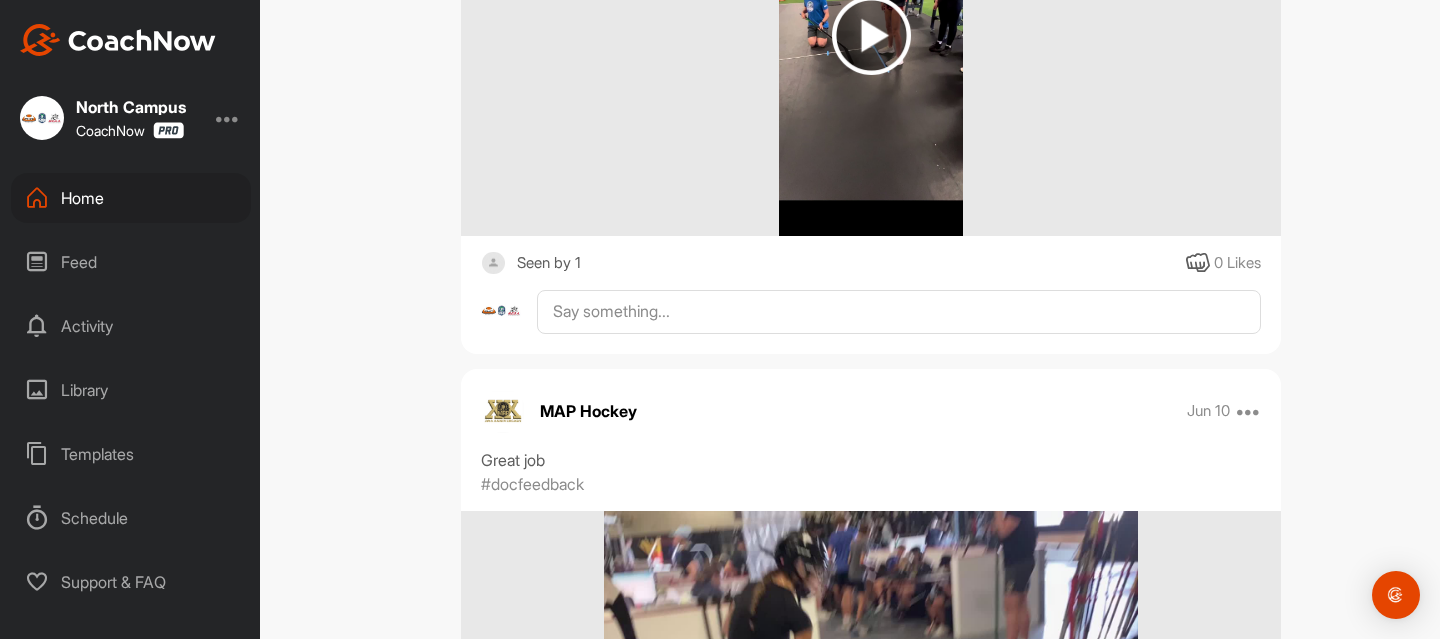 scroll, scrollTop: 1803, scrollLeft: 0, axis: vertical 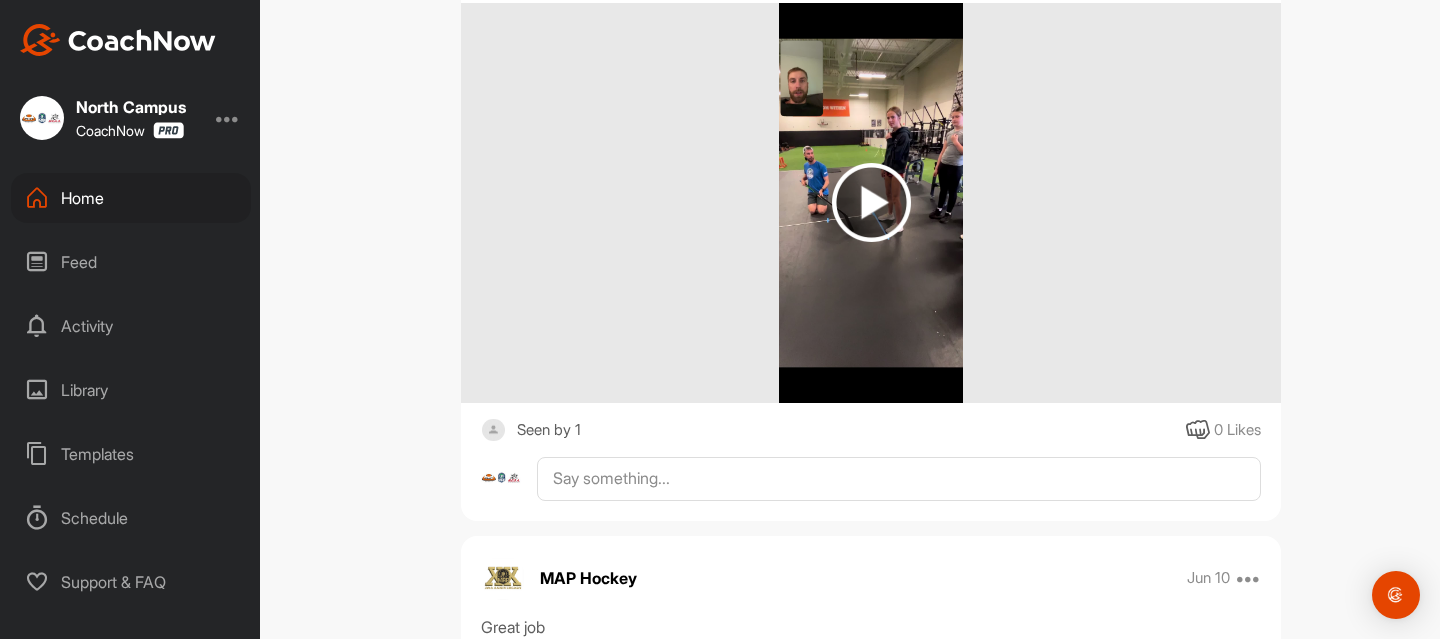 click at bounding box center [871, 202] 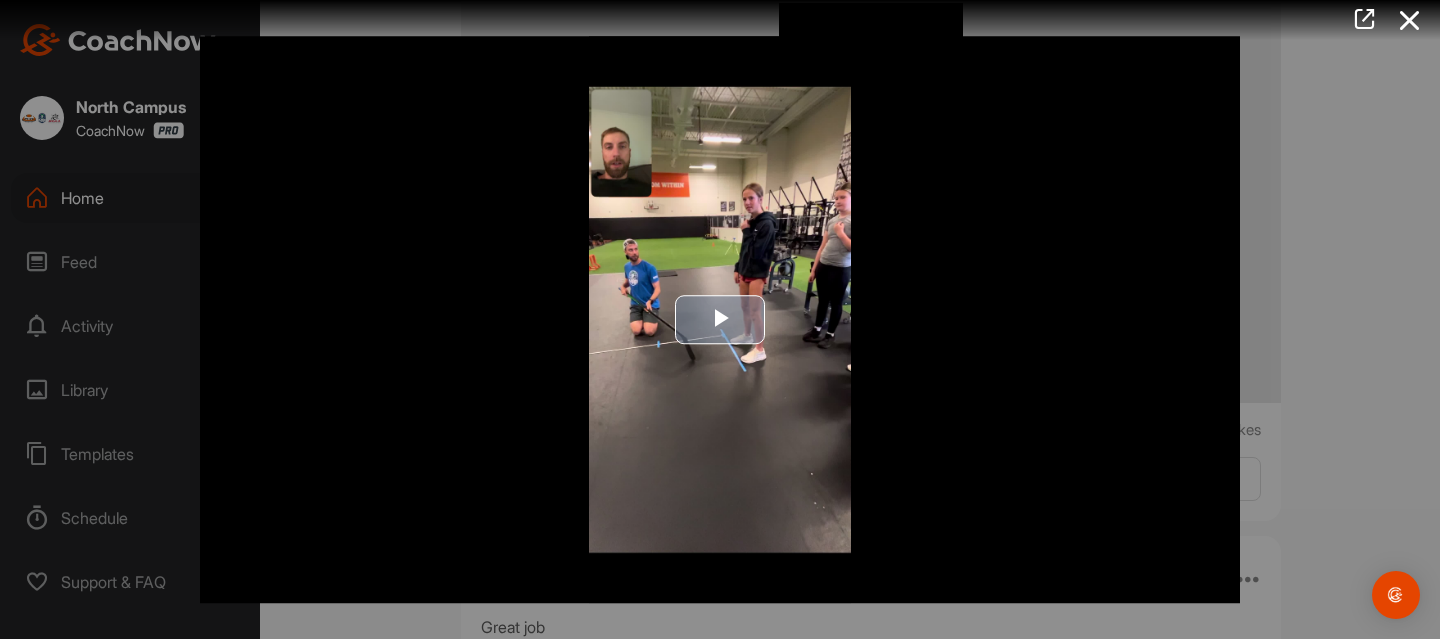 click at bounding box center [720, 320] 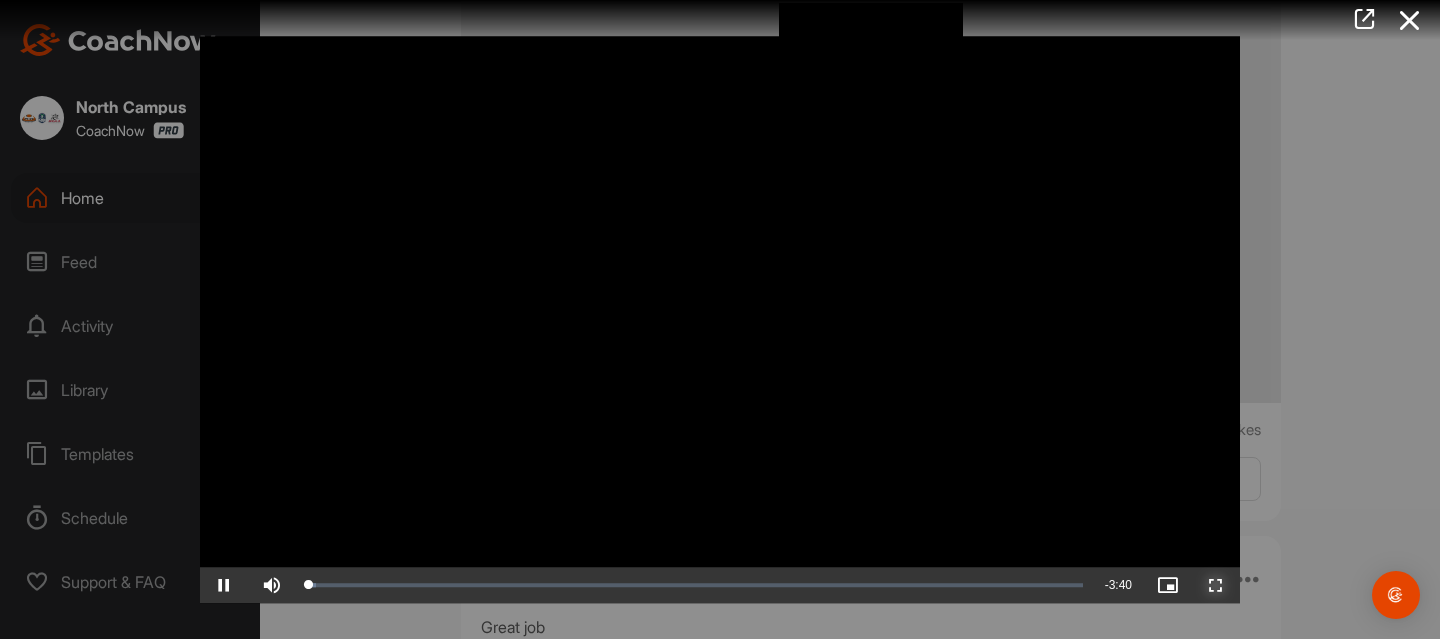 click at bounding box center (1216, 585) 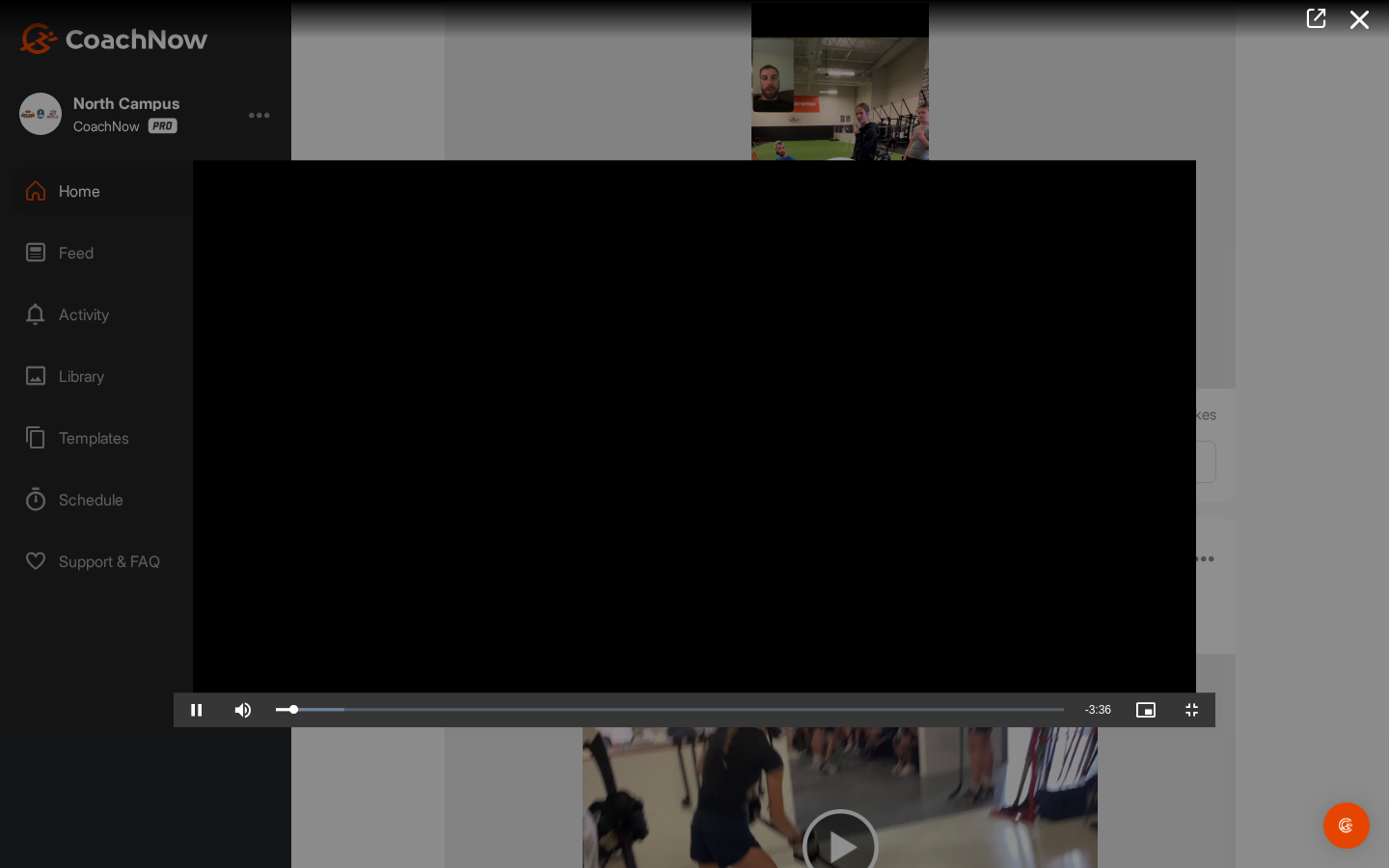click at bounding box center (694, 434) 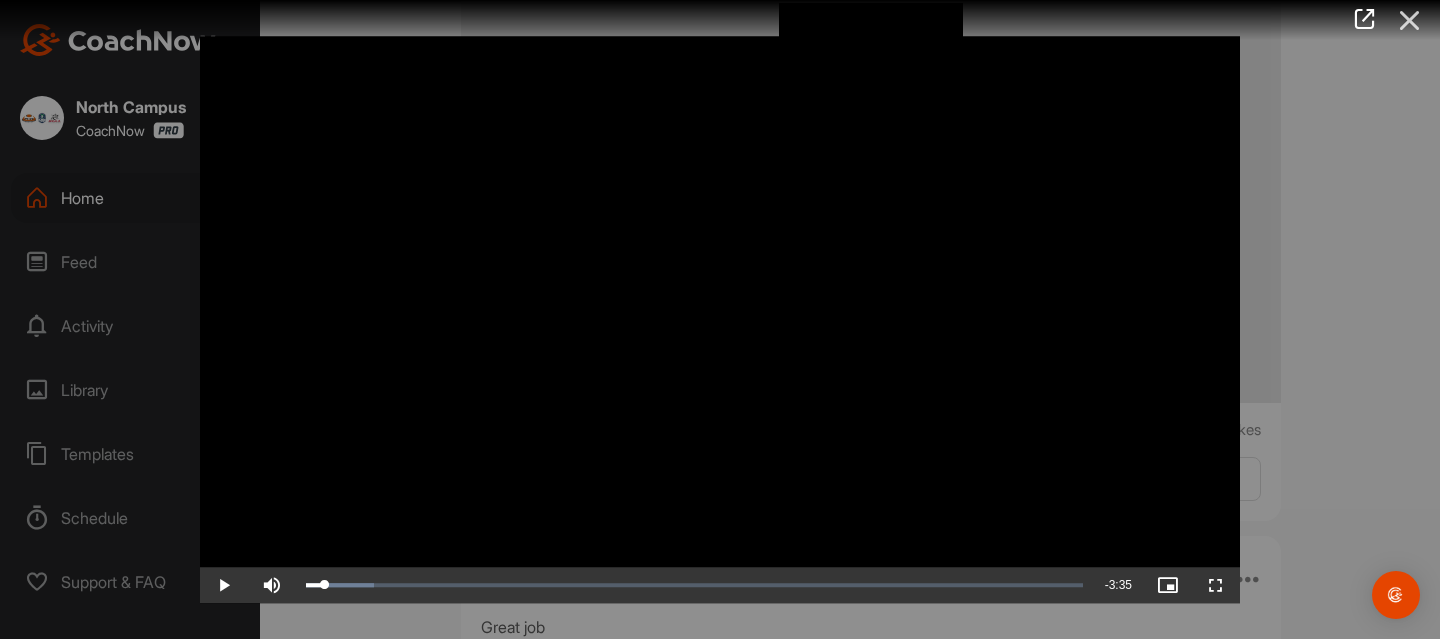 click at bounding box center (1410, 20) 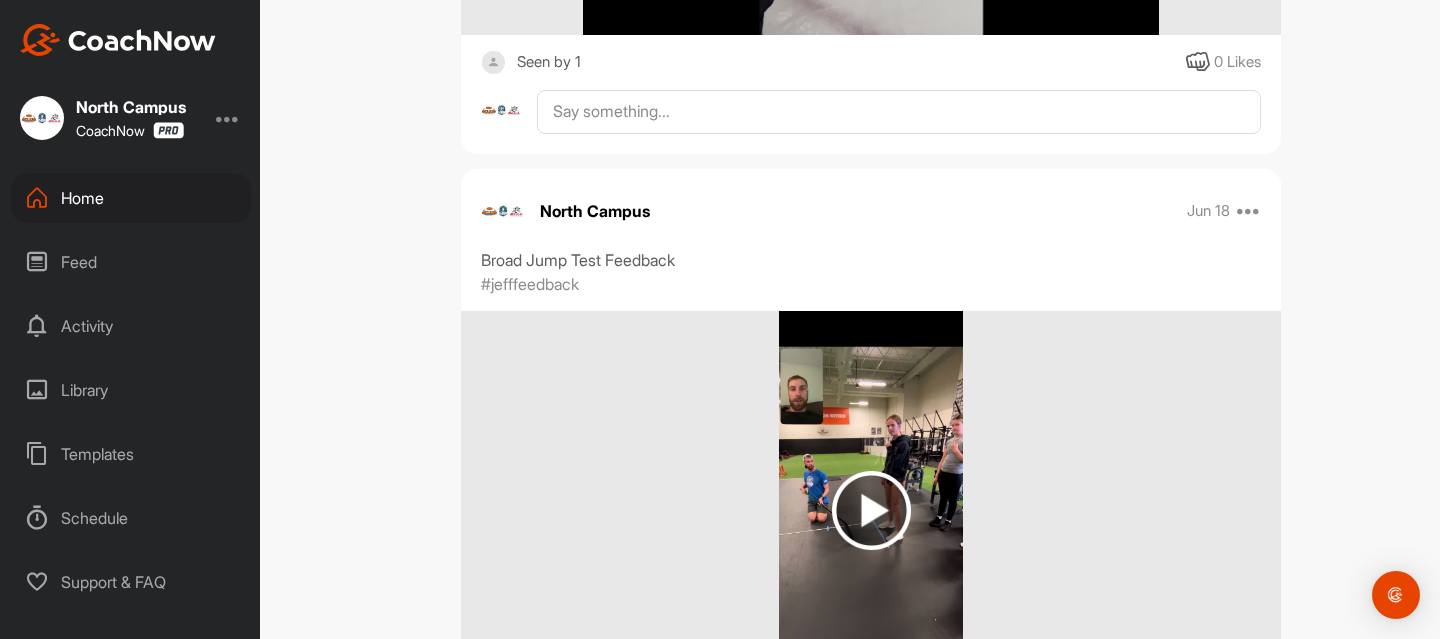 scroll, scrollTop: 1218, scrollLeft: 0, axis: vertical 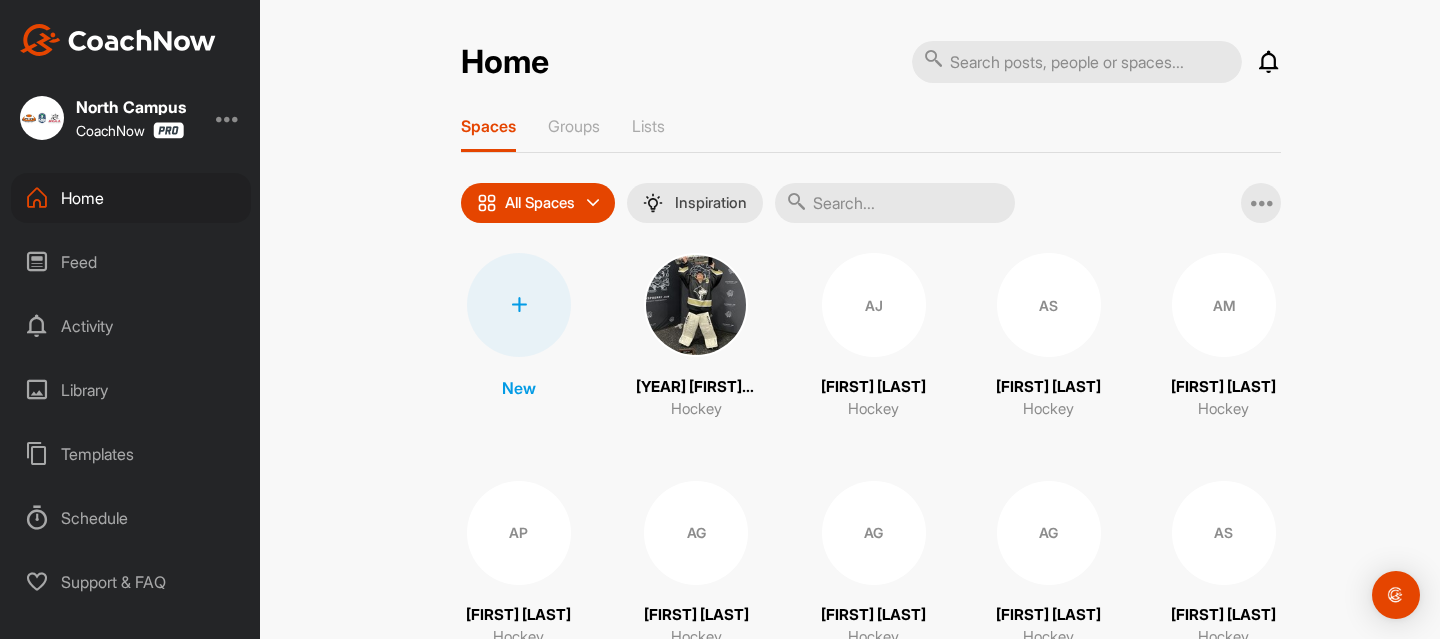 click at bounding box center [895, 203] 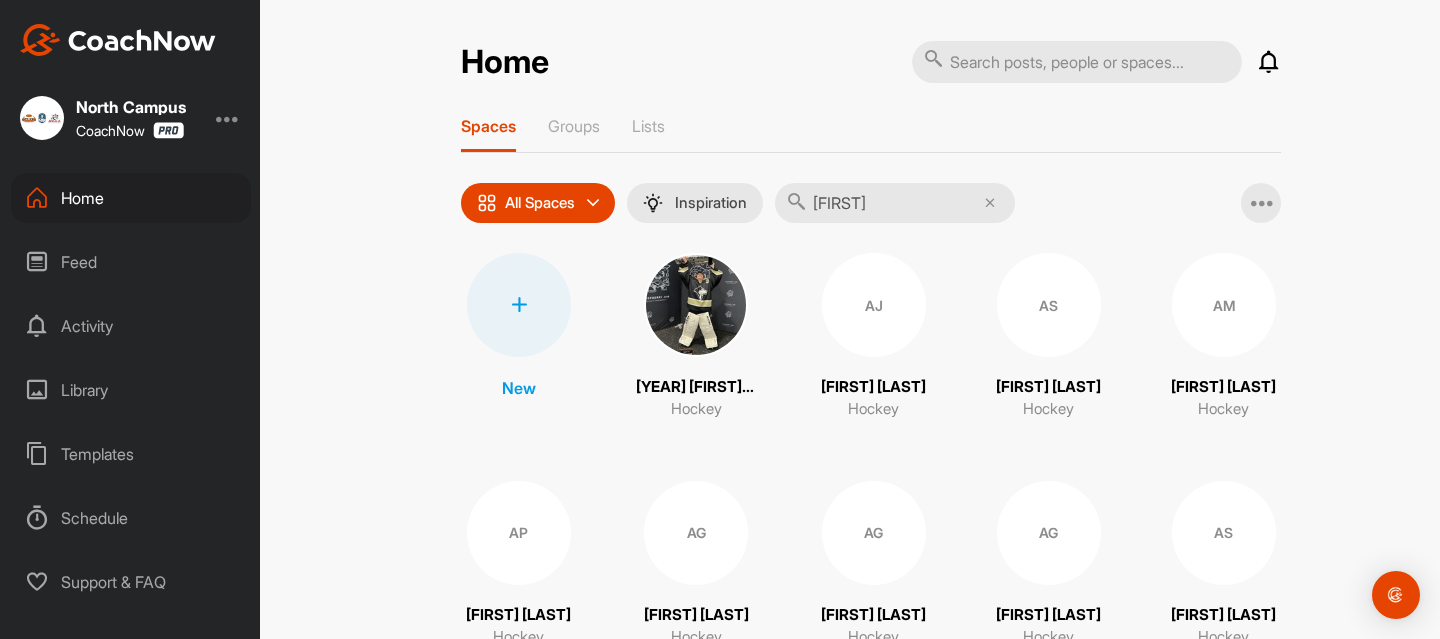 type on "mila" 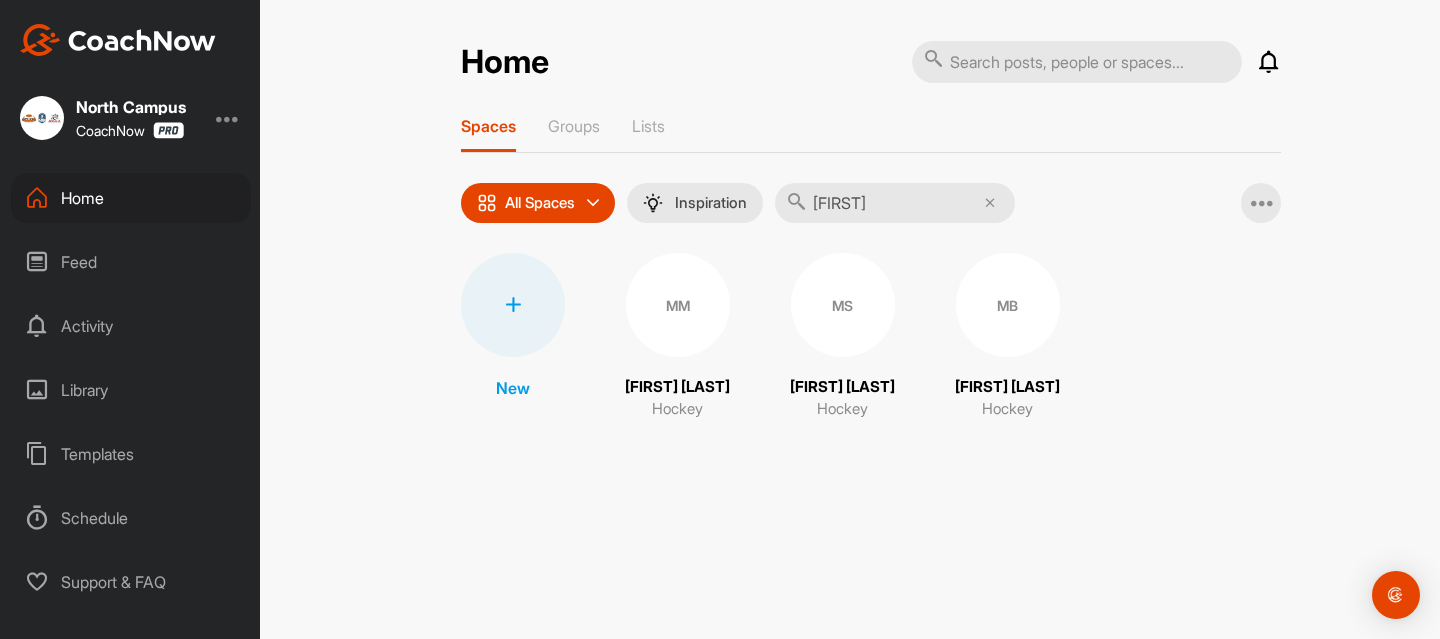 click on "MM" at bounding box center (678, 305) 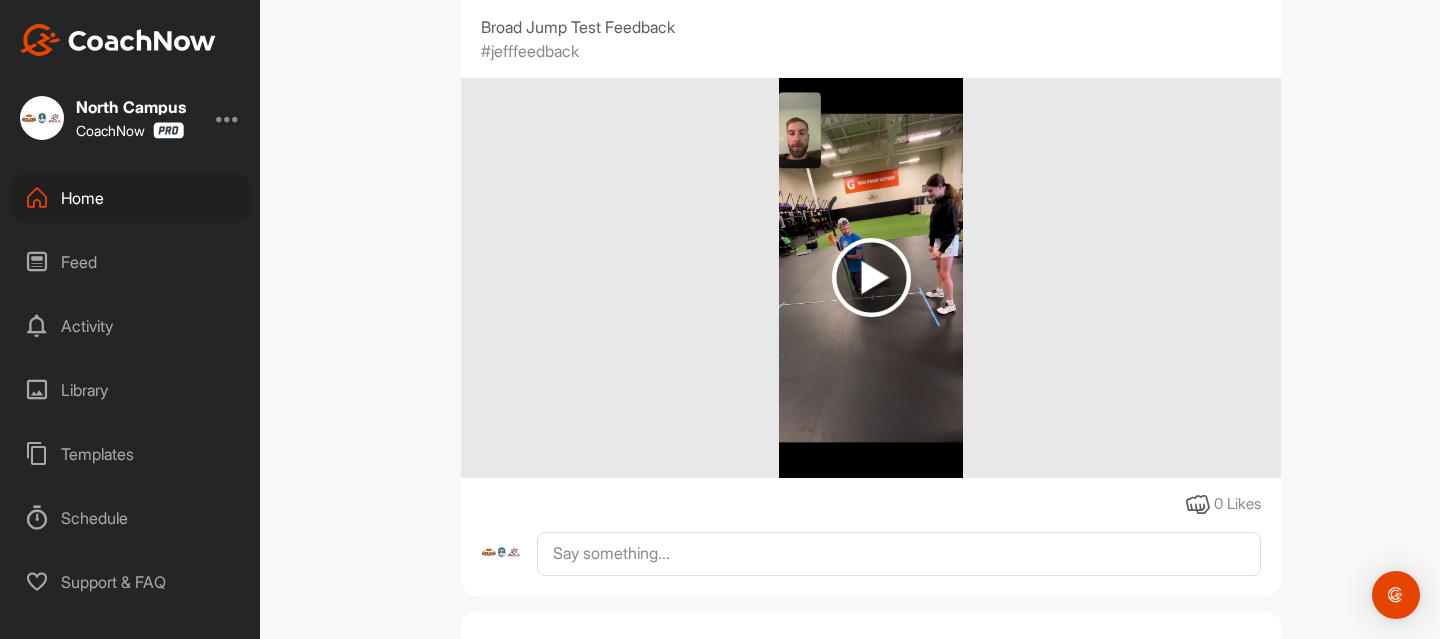 scroll, scrollTop: 1728, scrollLeft: 0, axis: vertical 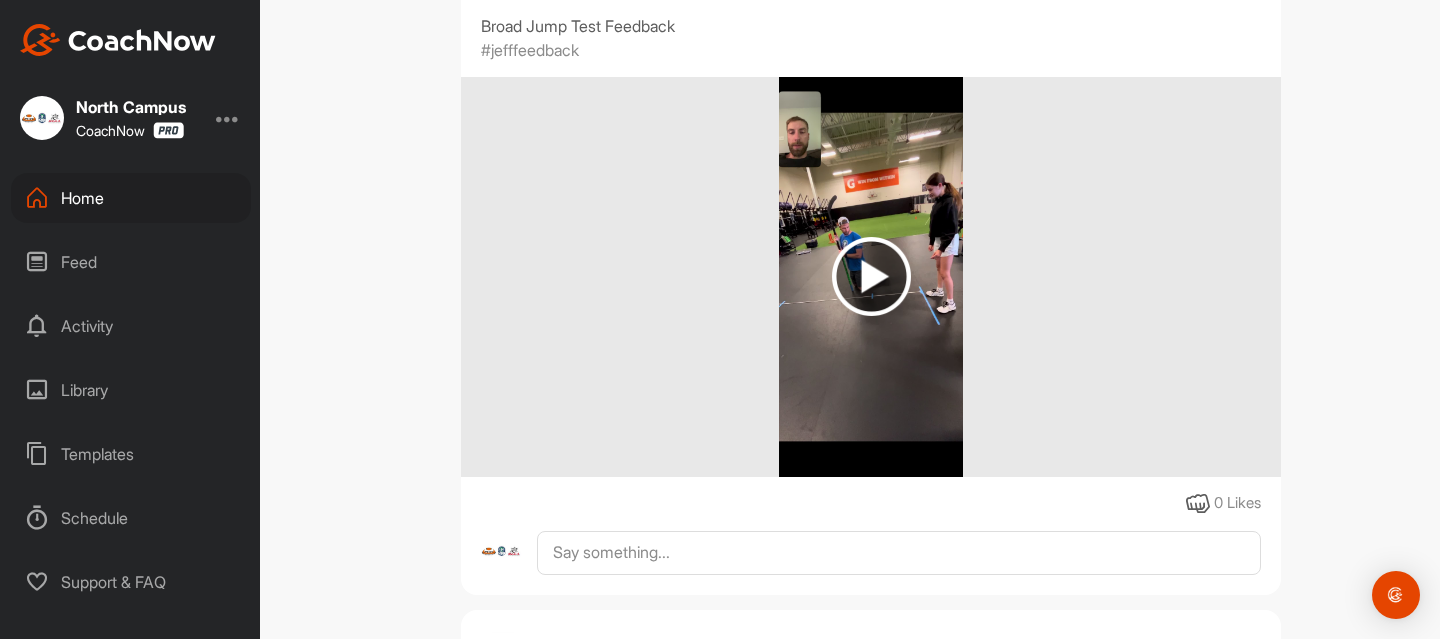 click at bounding box center [871, 276] 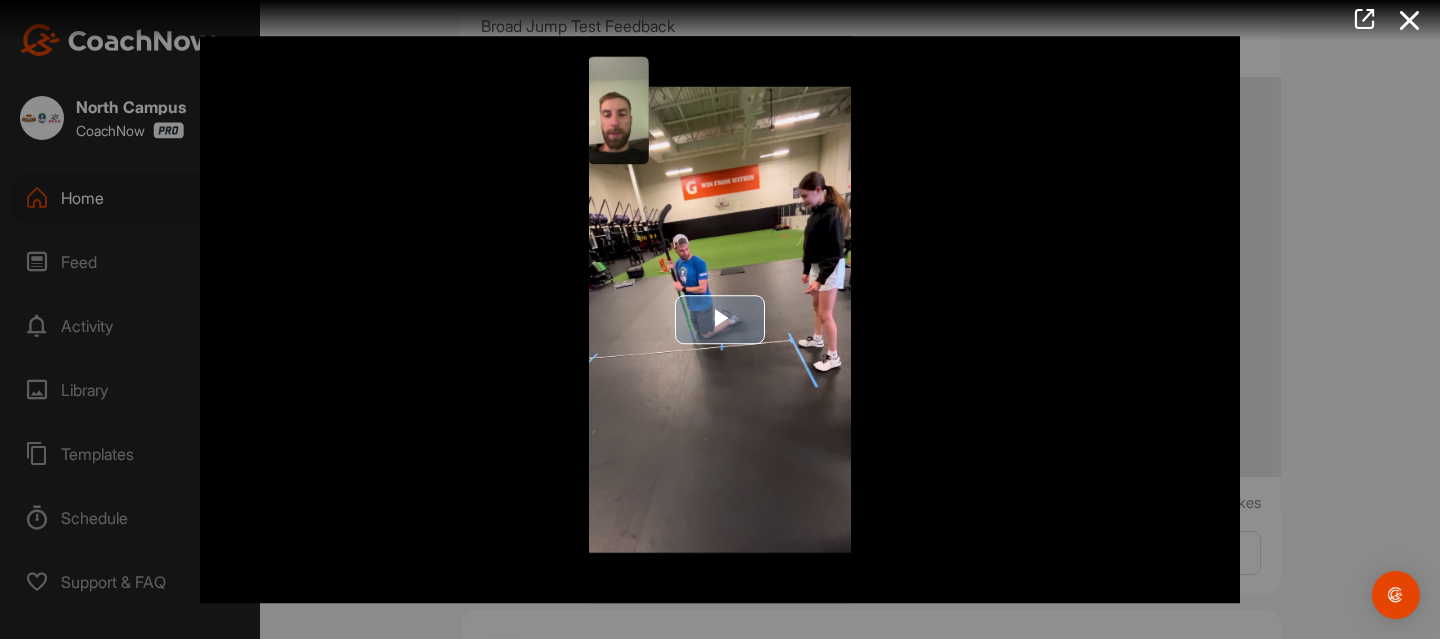 click at bounding box center (720, 320) 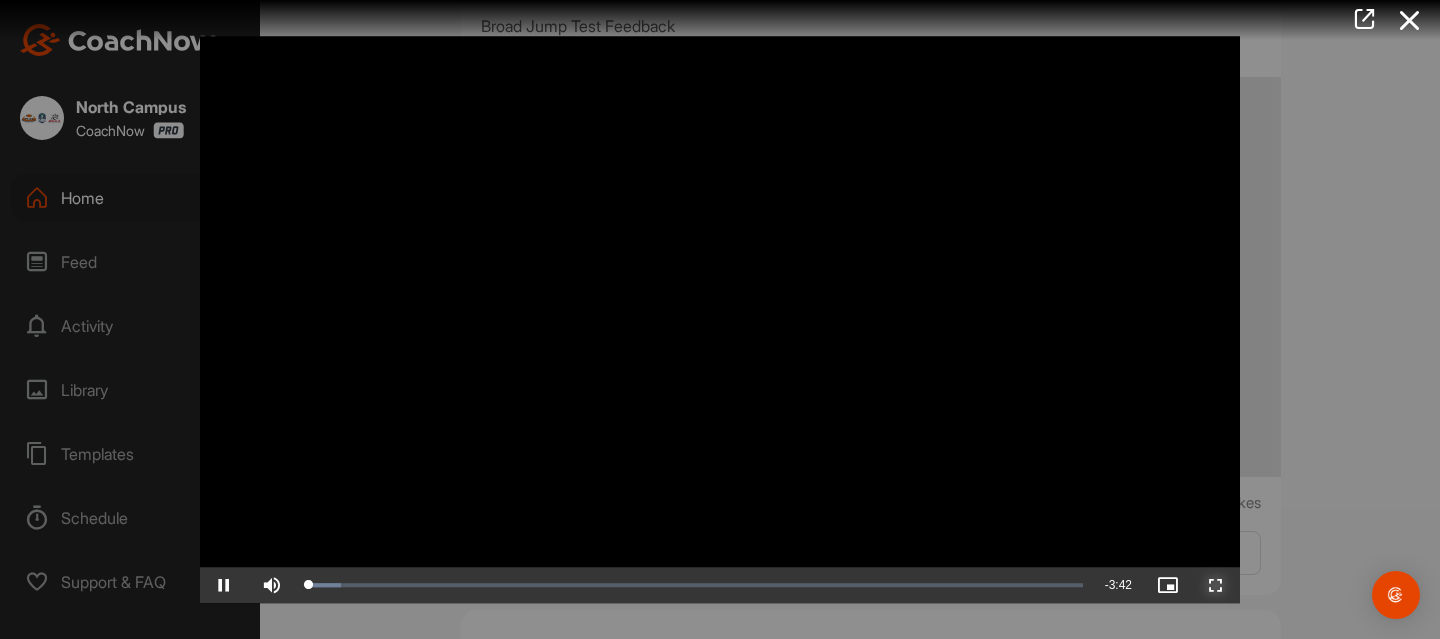 click at bounding box center [1216, 585] 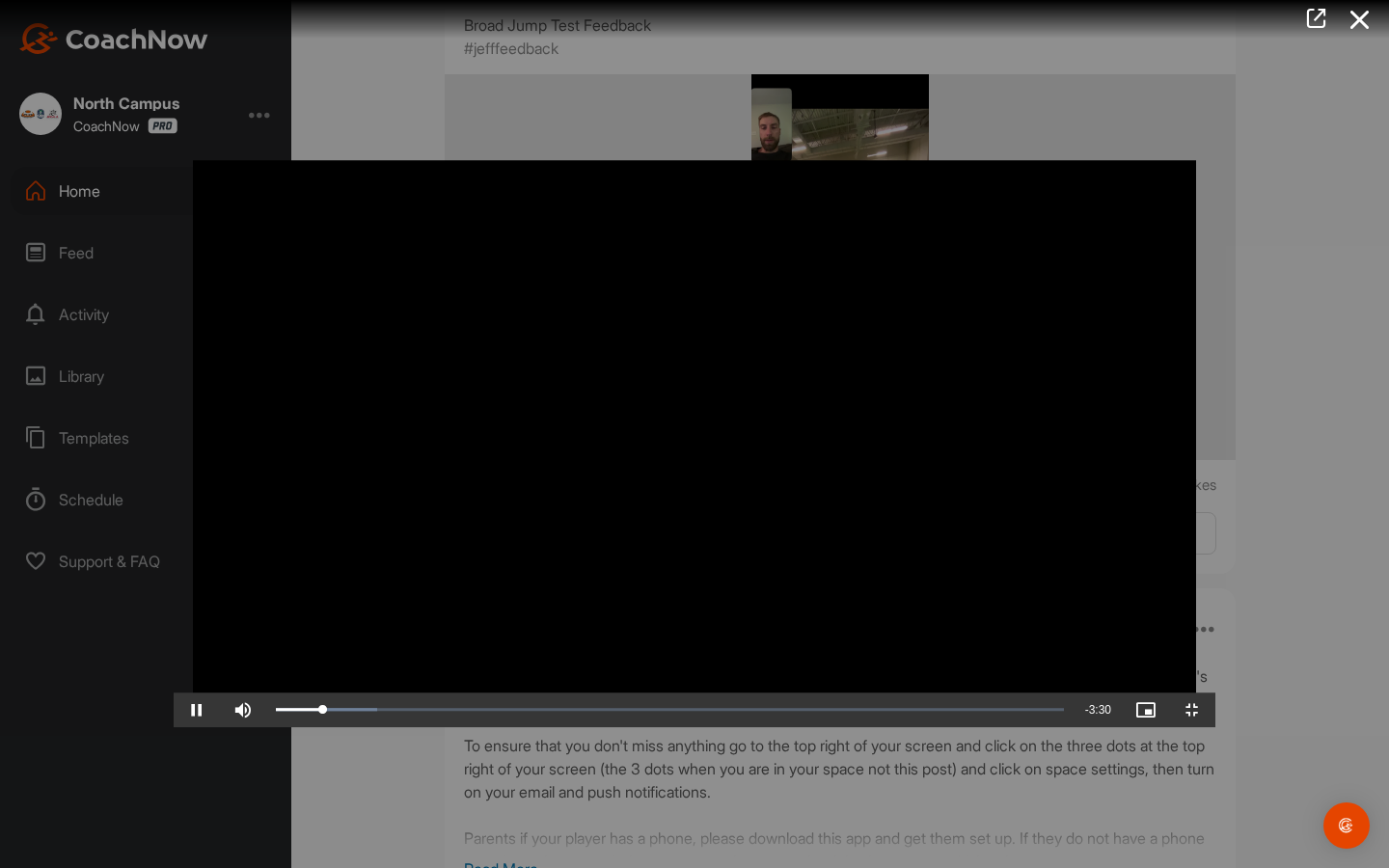 click at bounding box center (694, 434) 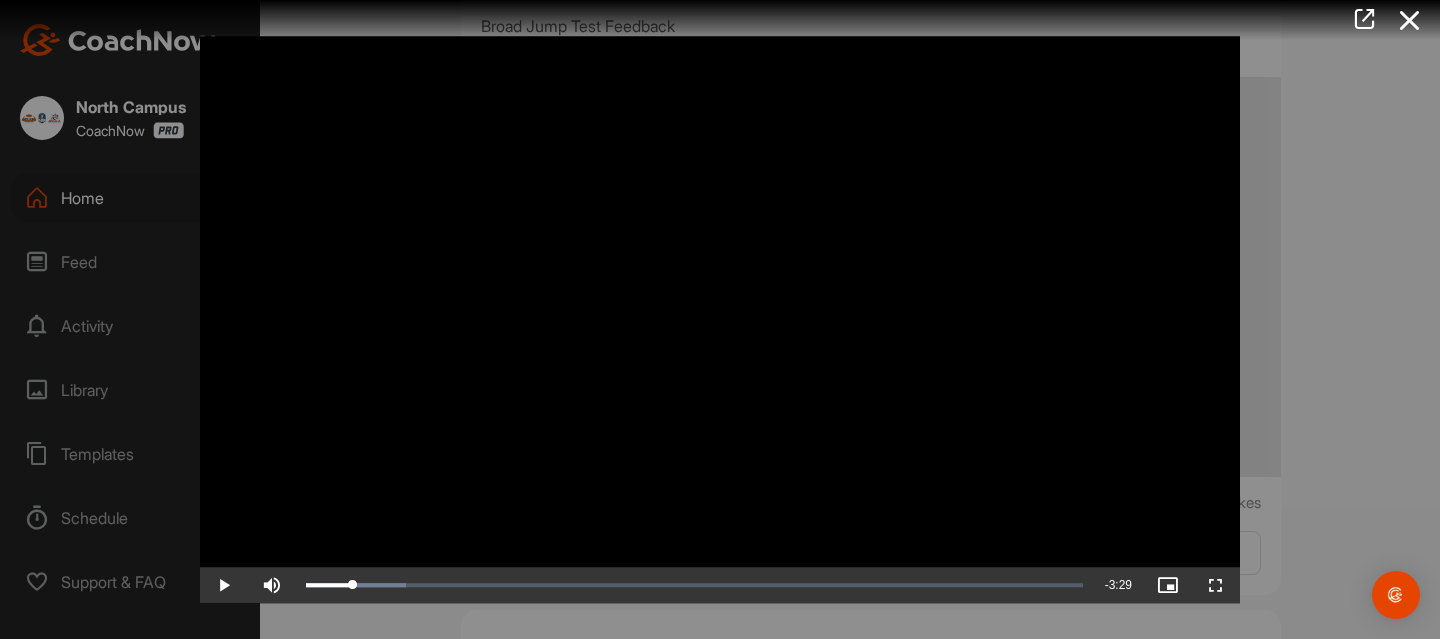 click at bounding box center [712, 20] 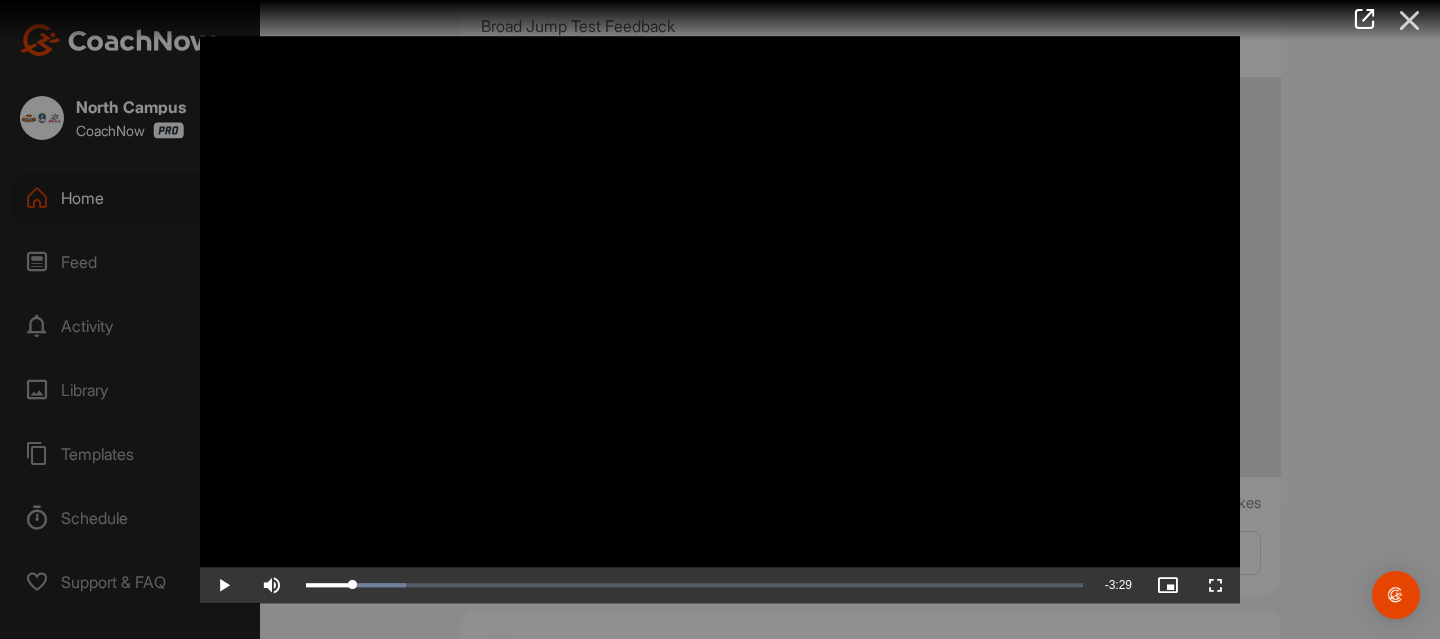 click at bounding box center (1410, 20) 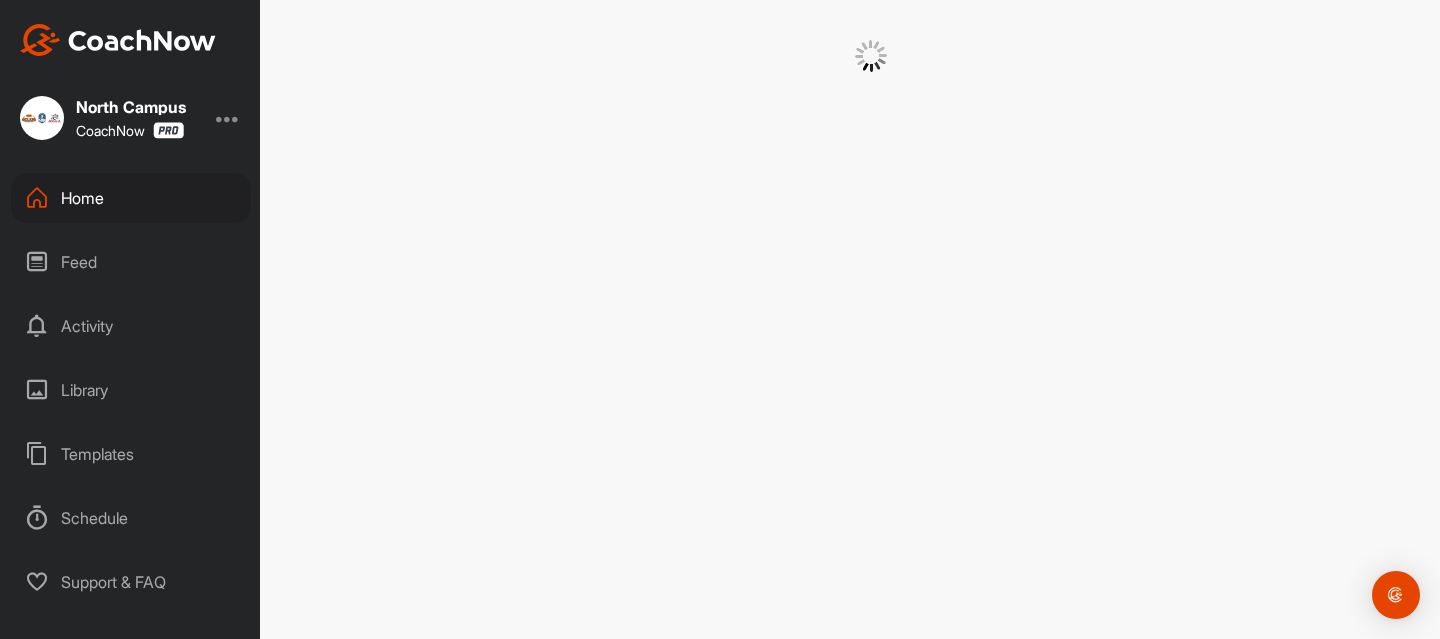 scroll, scrollTop: 0, scrollLeft: 0, axis: both 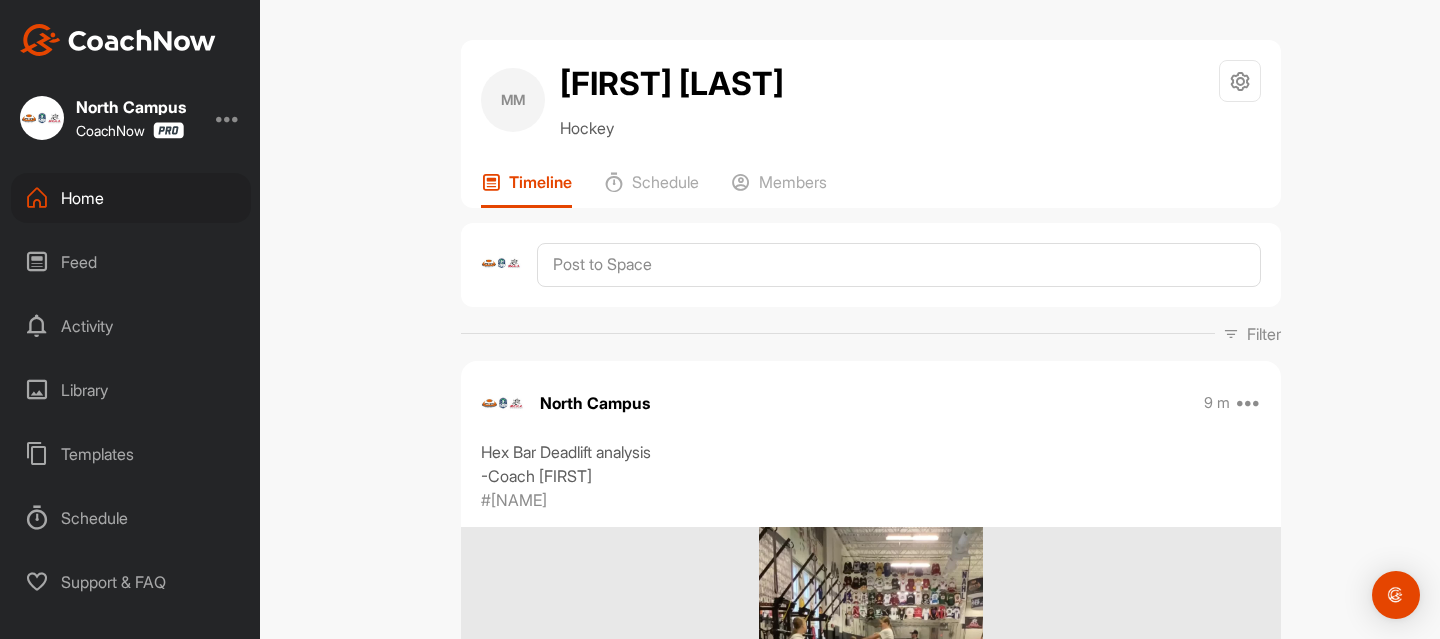 click on "Home" at bounding box center [131, 198] 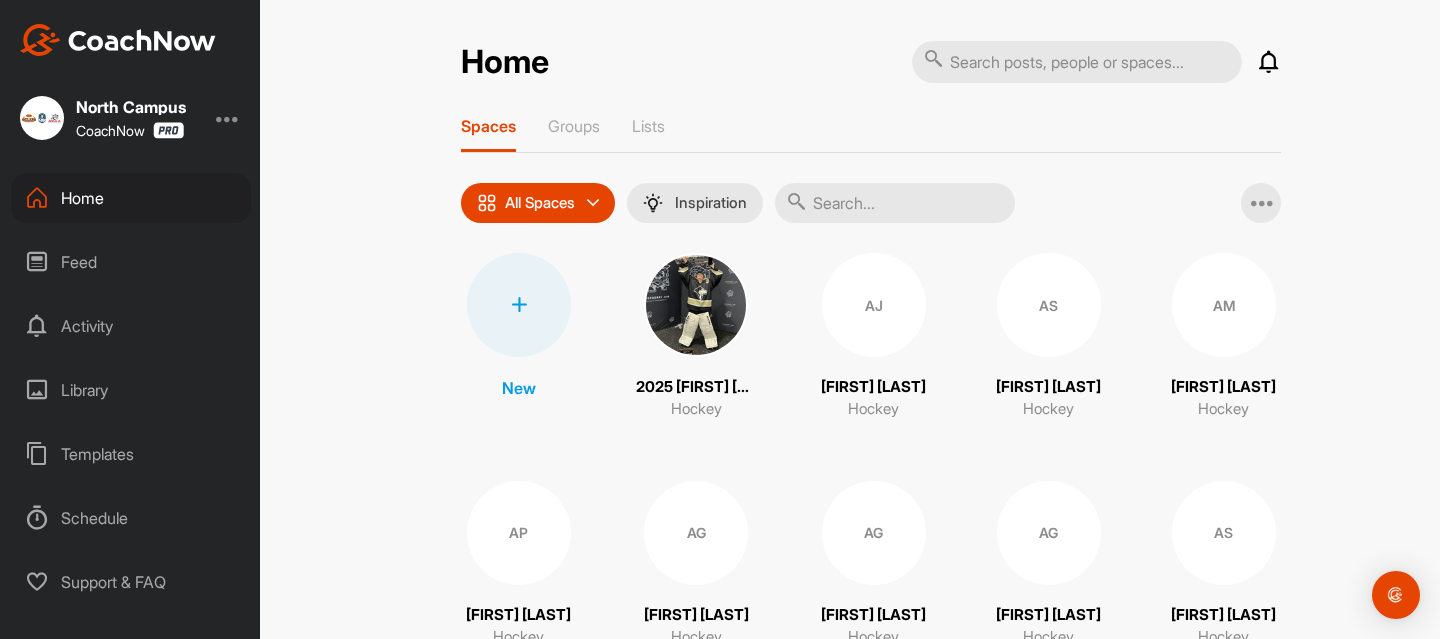 click on "Feed" at bounding box center [131, 262] 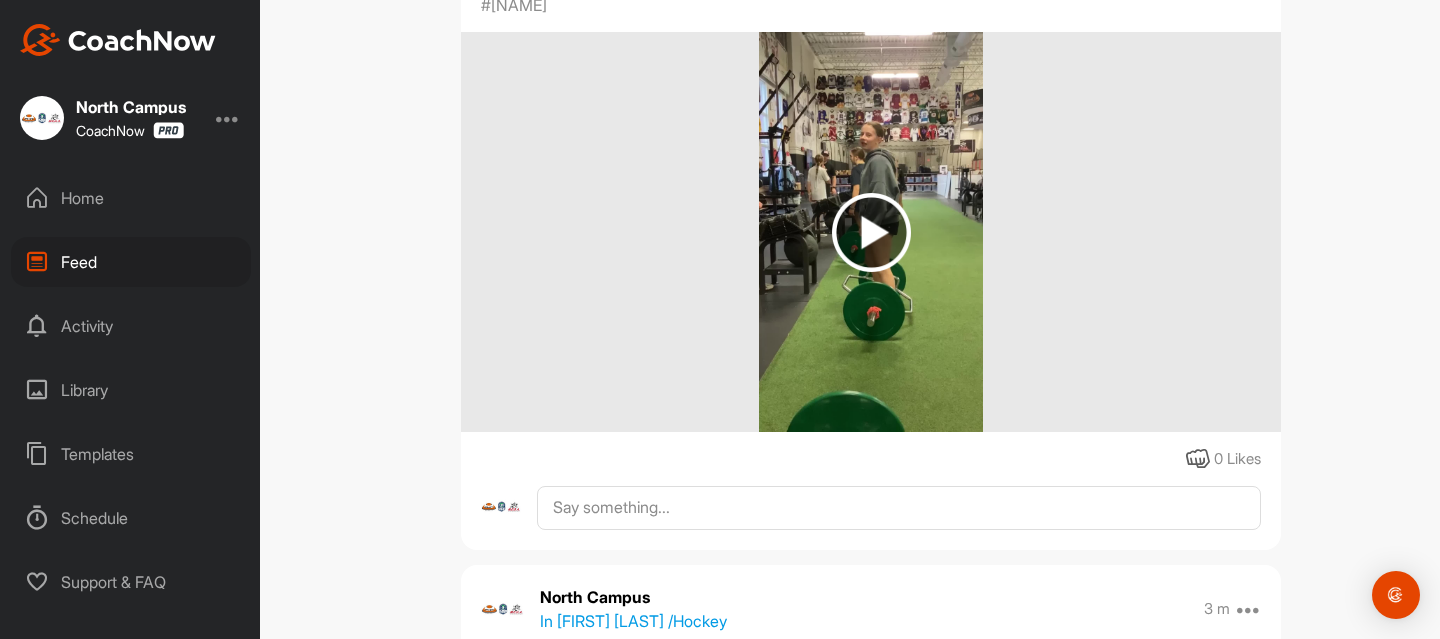 scroll, scrollTop: 0, scrollLeft: 0, axis: both 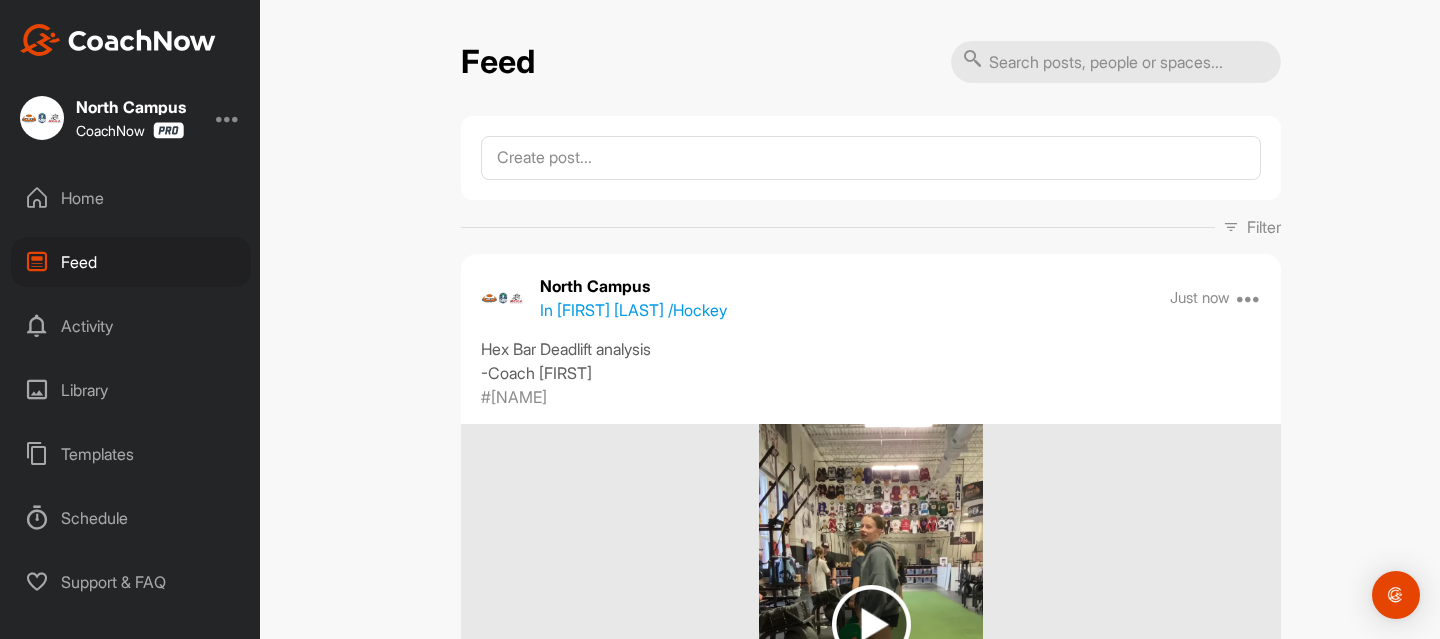click on "Home" at bounding box center [131, 198] 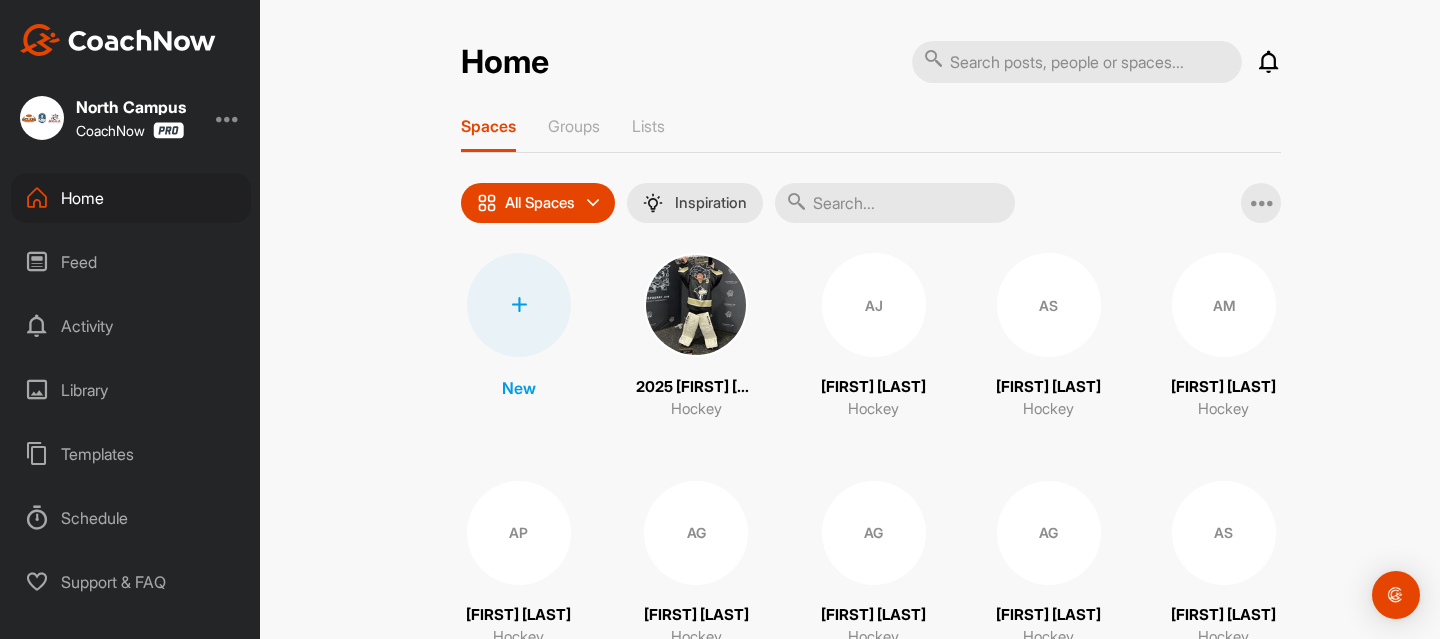 click at bounding box center [895, 203] 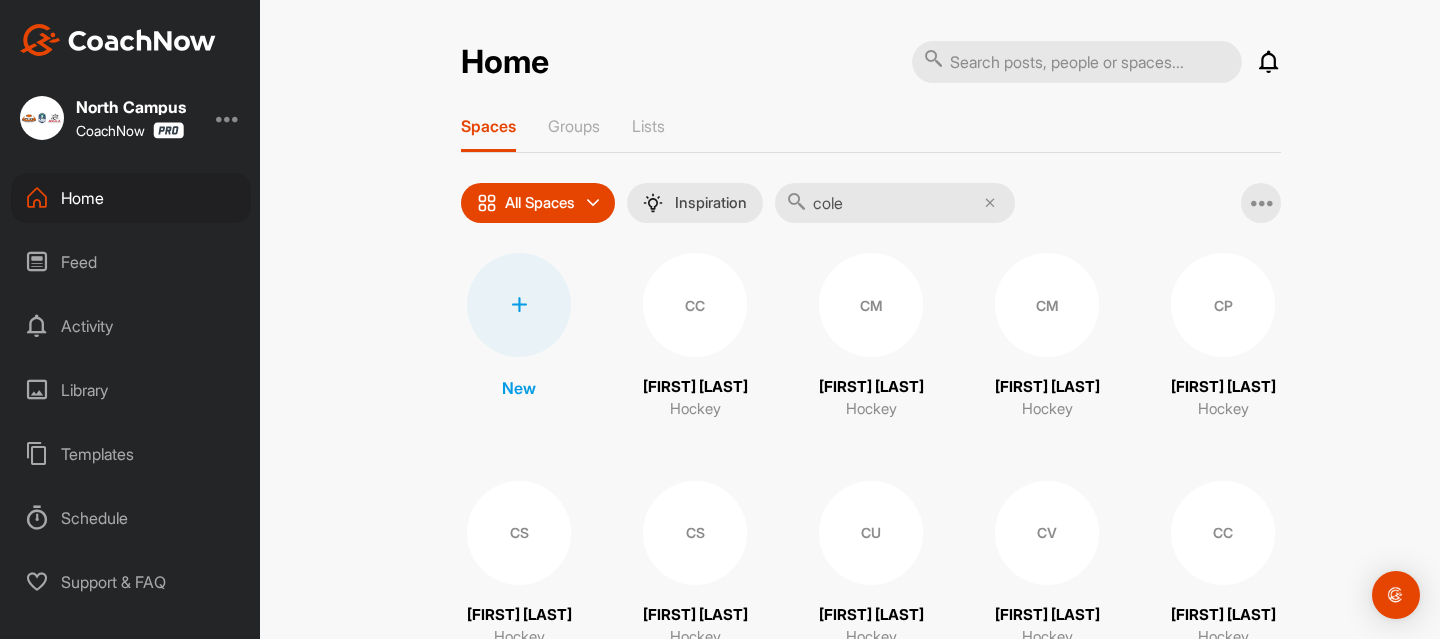 type on "cole" 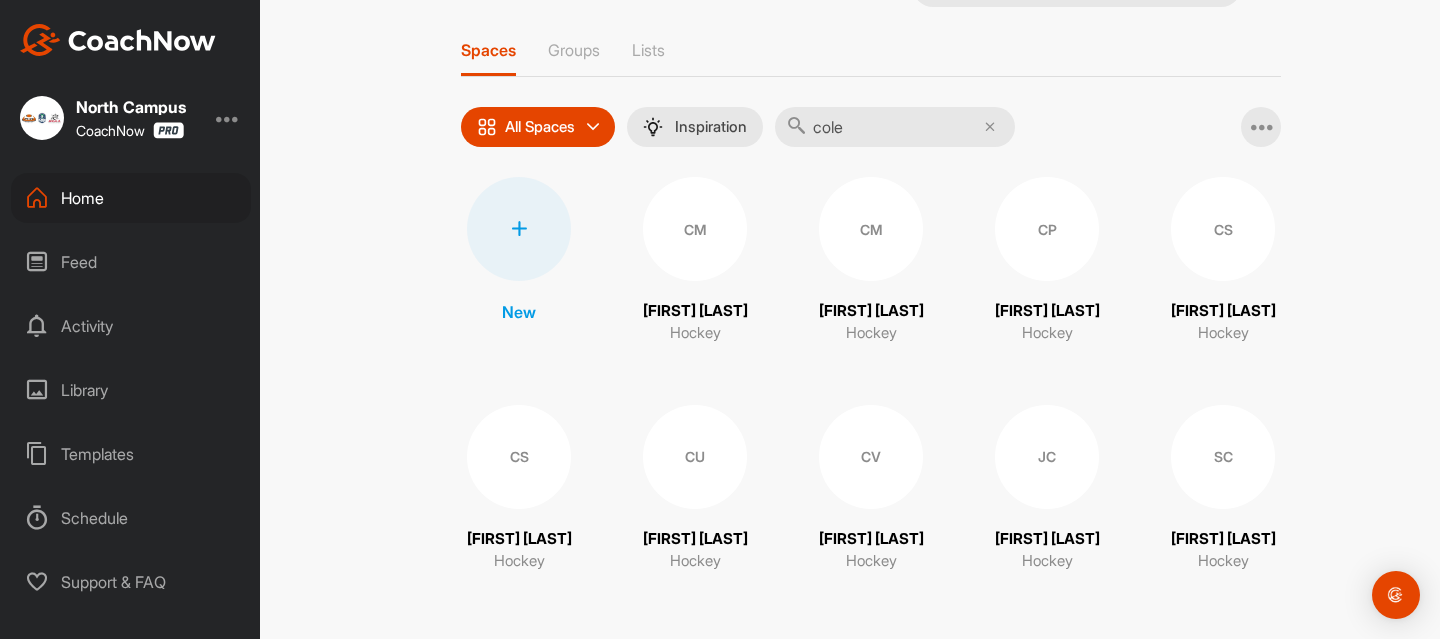 scroll, scrollTop: 112, scrollLeft: 0, axis: vertical 